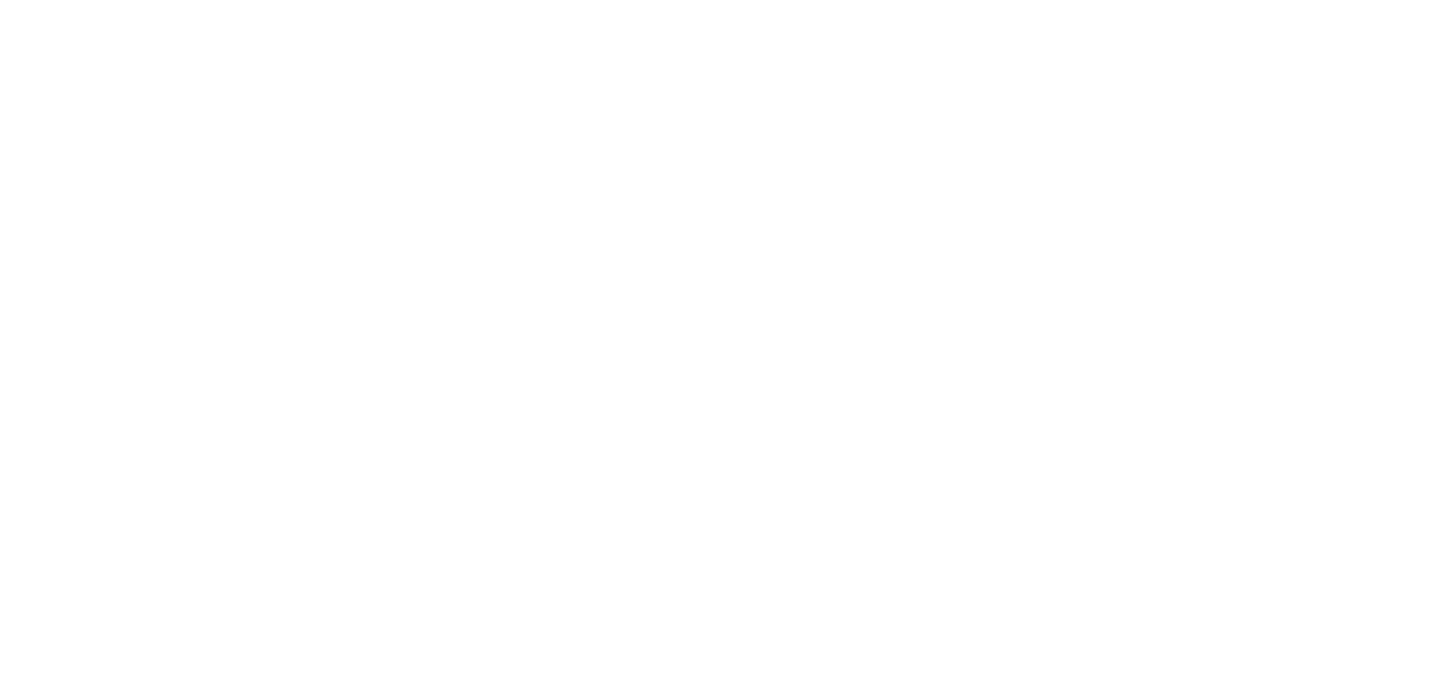 scroll, scrollTop: 0, scrollLeft: 0, axis: both 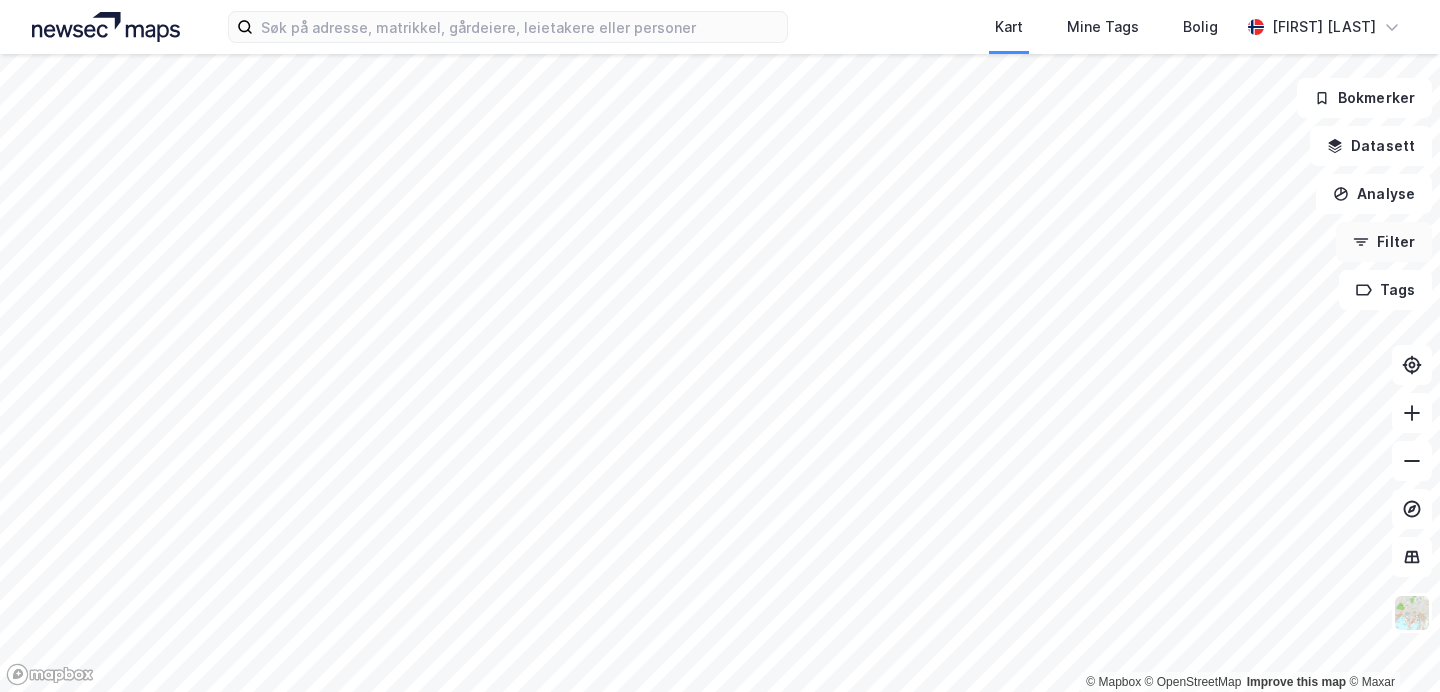 click on "Filter" at bounding box center (1384, 242) 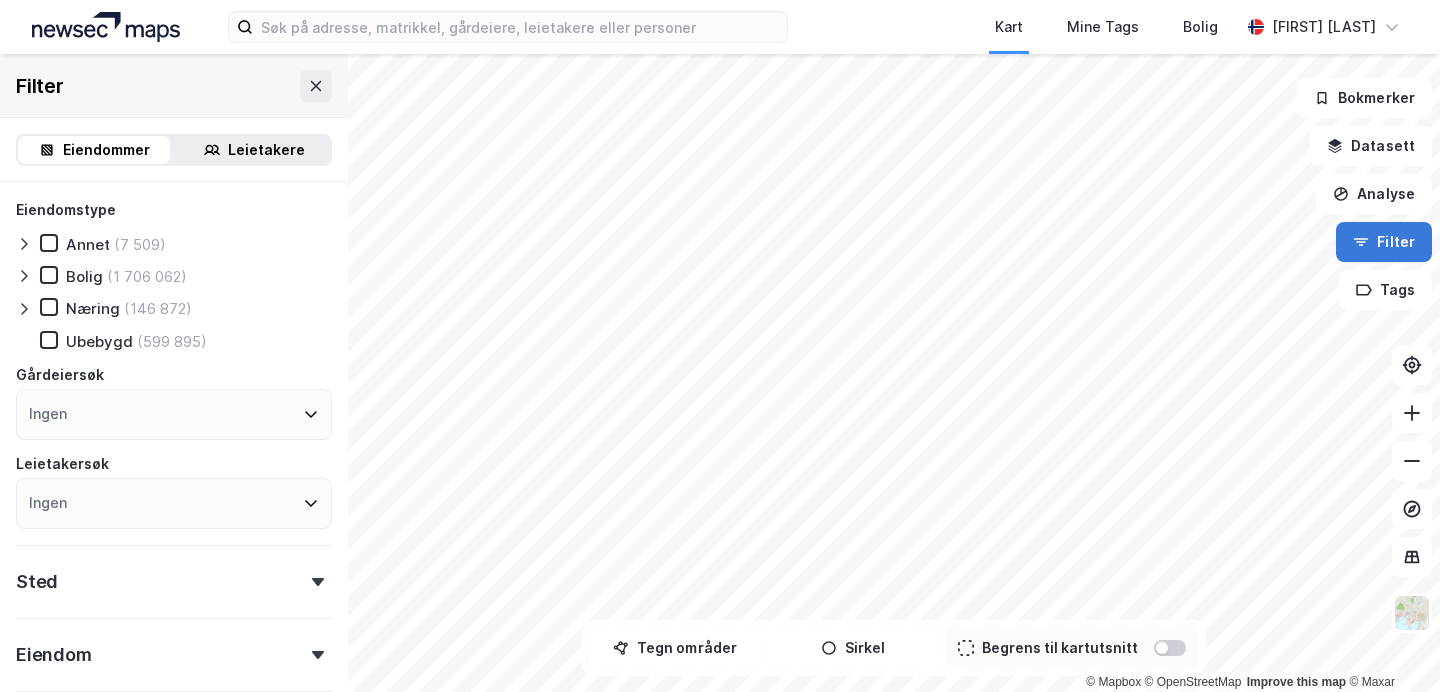 click on "Filter" at bounding box center [1384, 242] 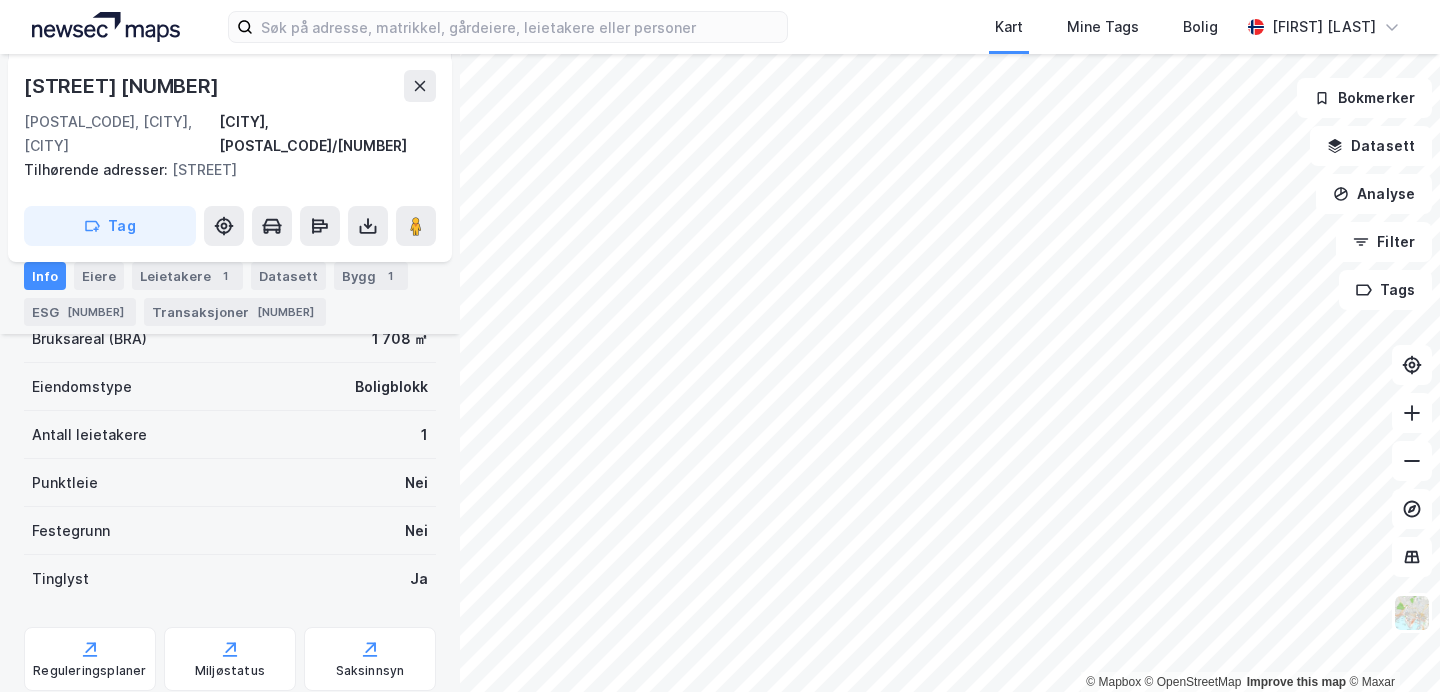 scroll, scrollTop: 516, scrollLeft: 0, axis: vertical 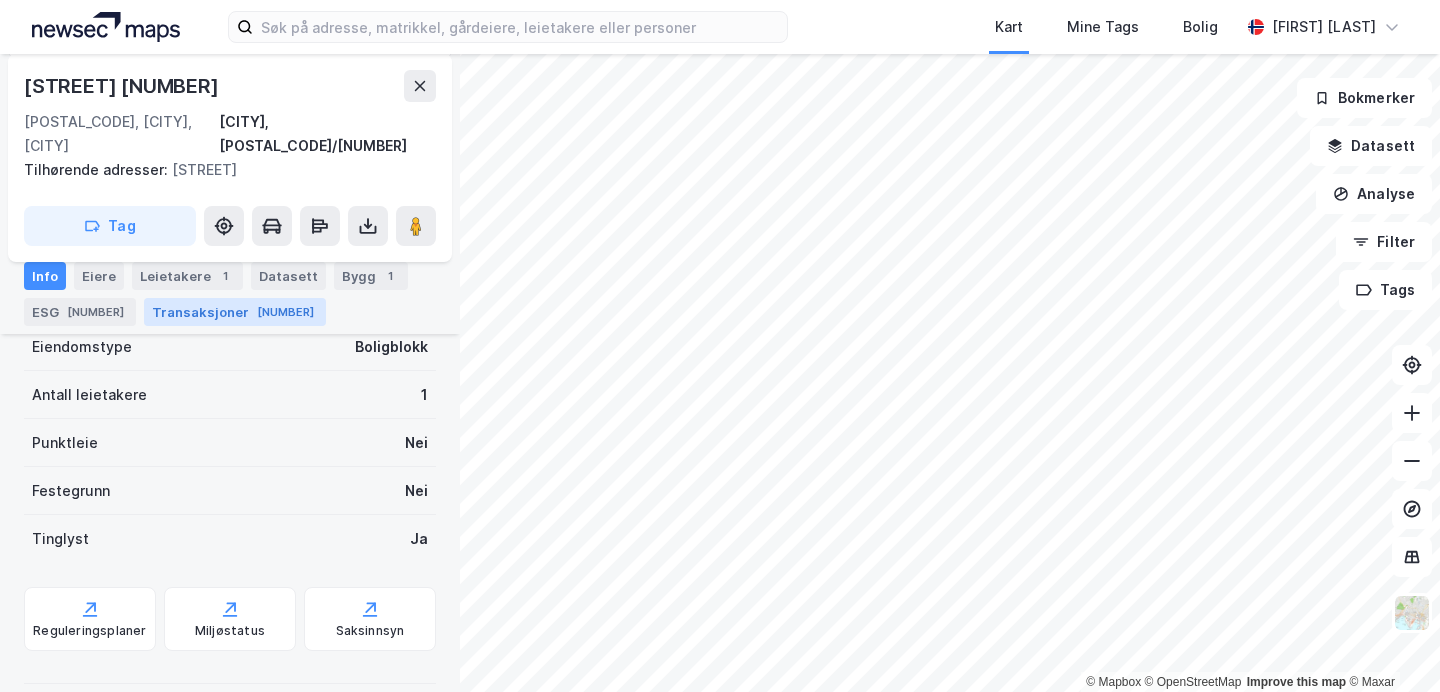 click on "Transaksjoner 45" at bounding box center (235, 312) 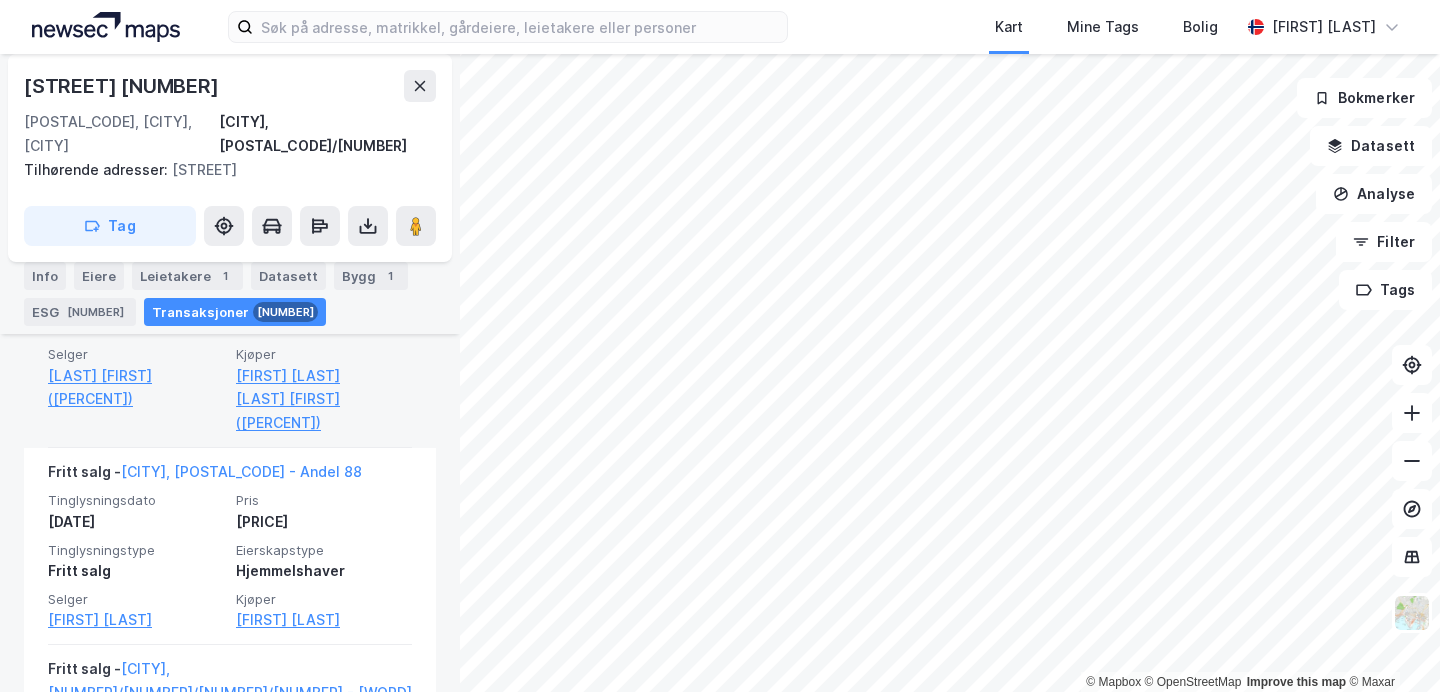 scroll, scrollTop: 1112, scrollLeft: 0, axis: vertical 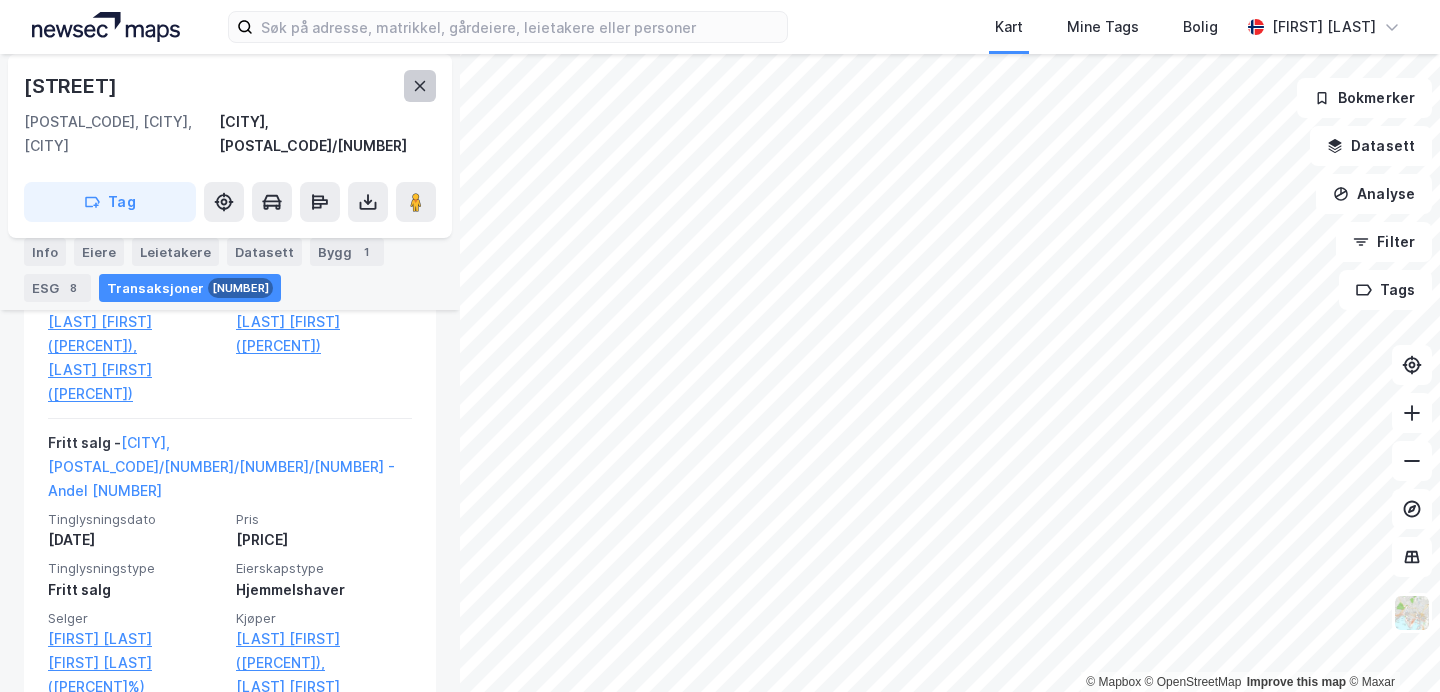 click 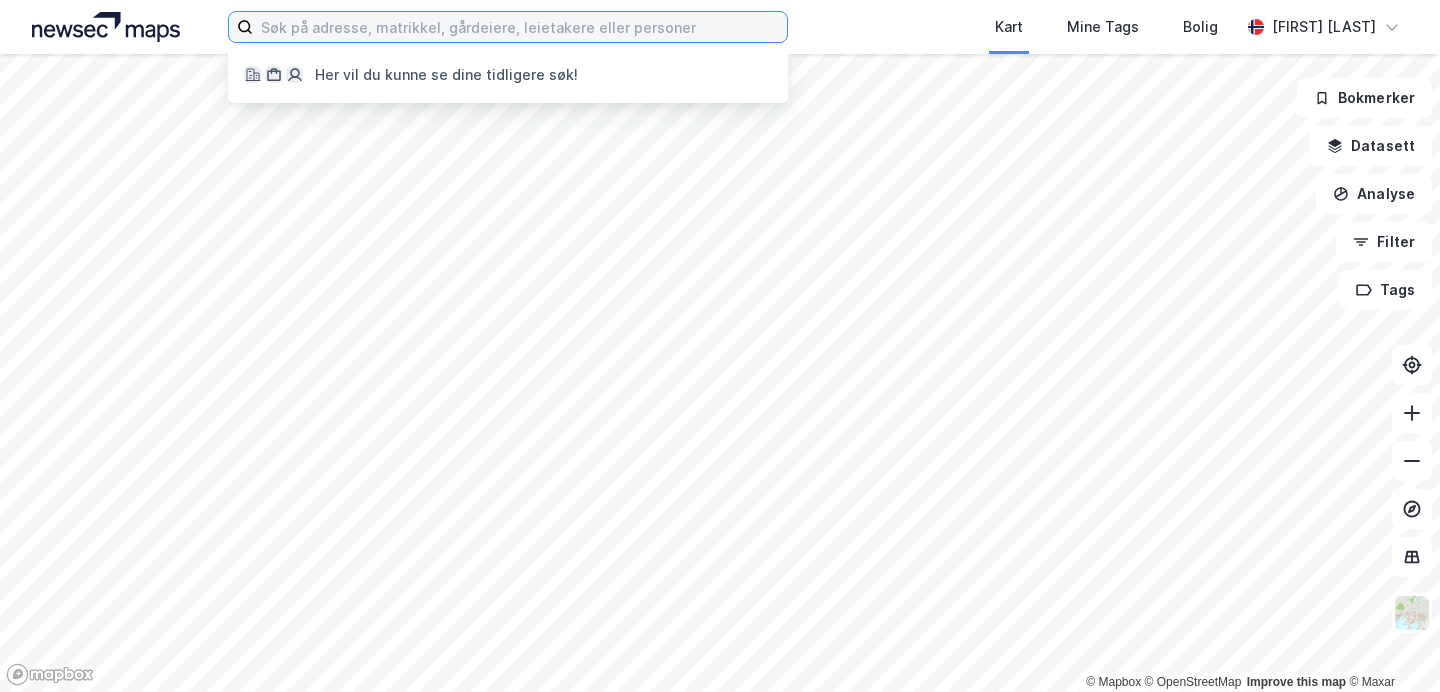 click at bounding box center (520, 27) 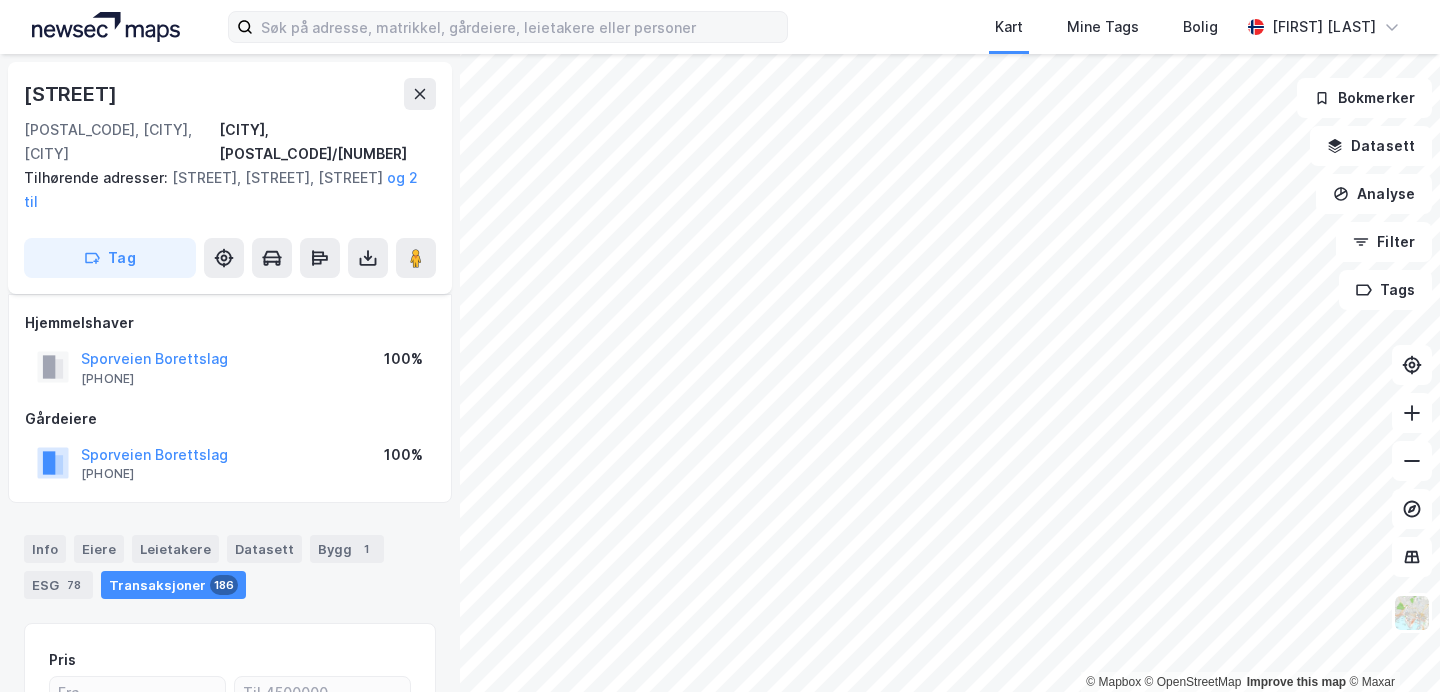 scroll, scrollTop: 282, scrollLeft: 0, axis: vertical 